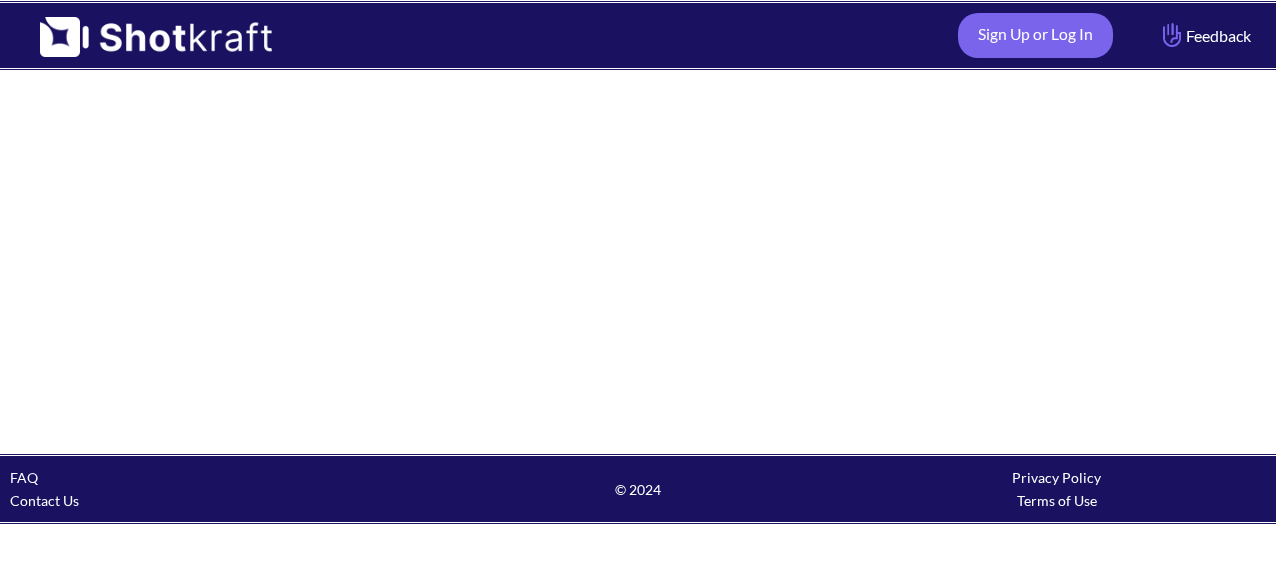 scroll, scrollTop: 0, scrollLeft: 0, axis: both 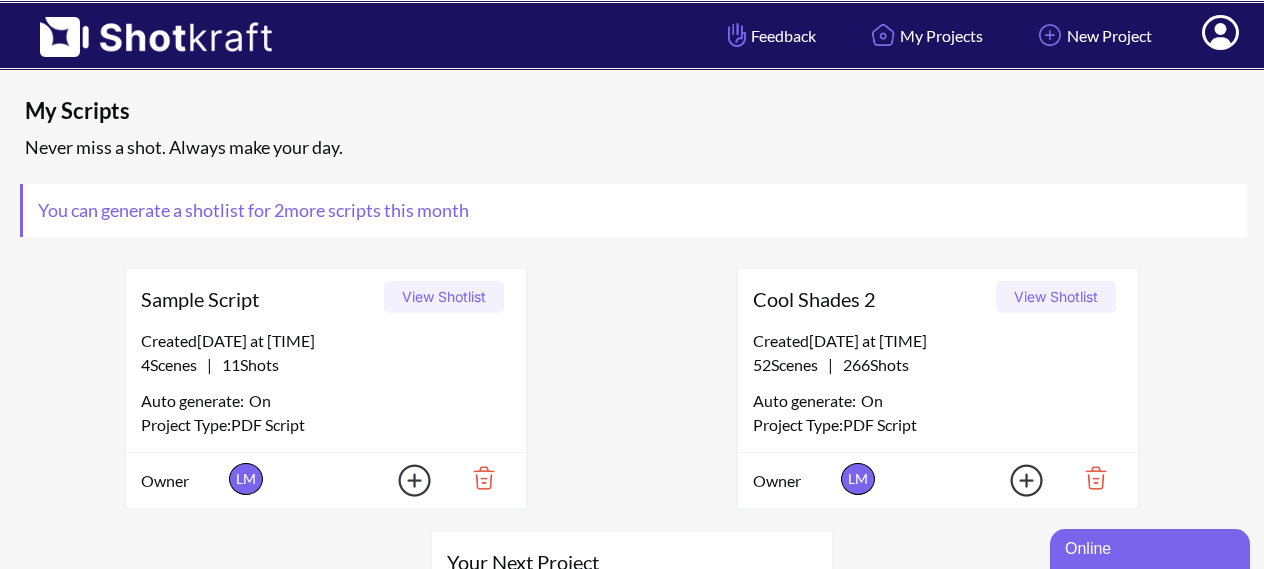 click on "View Shotlist" at bounding box center (1056, 297) 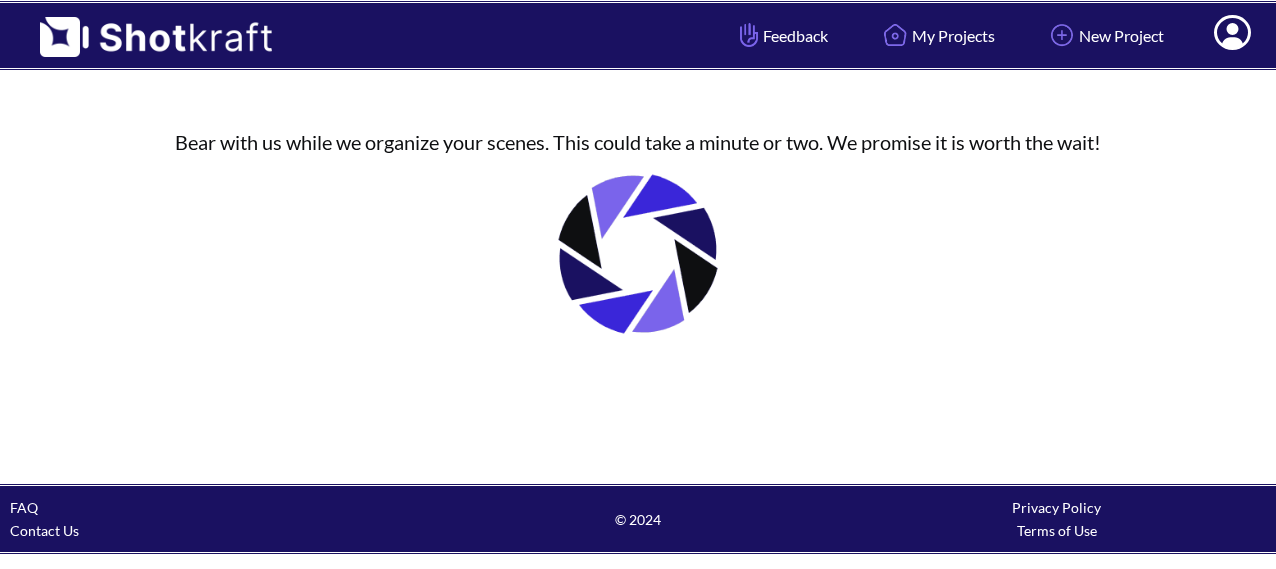 scroll, scrollTop: 0, scrollLeft: 0, axis: both 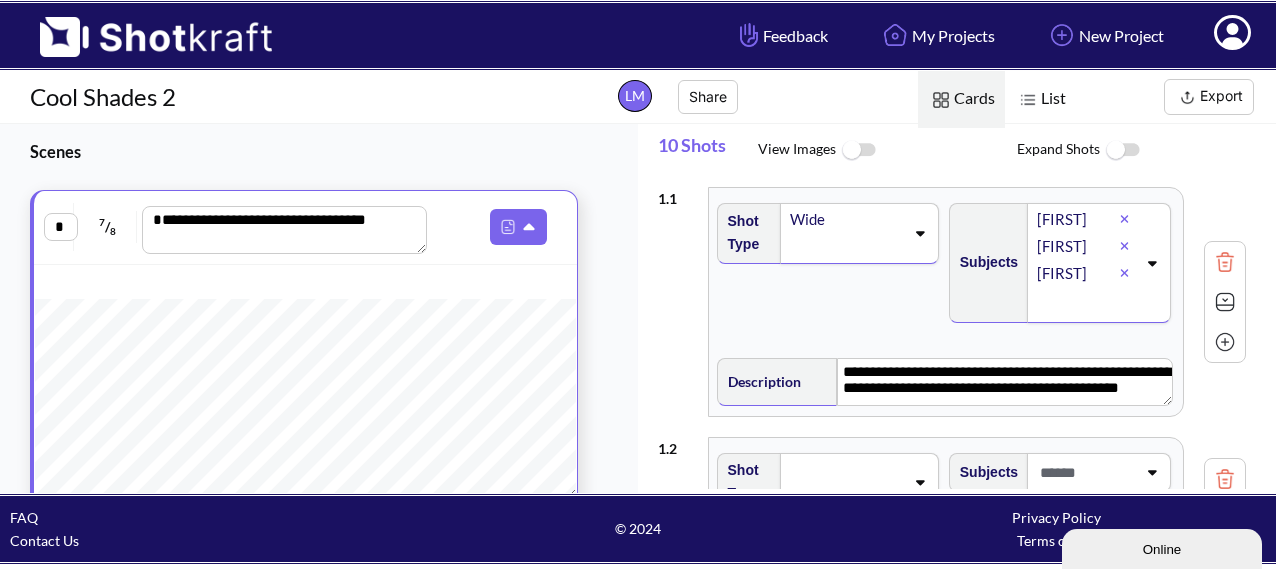 click at bounding box center [1028, 100] 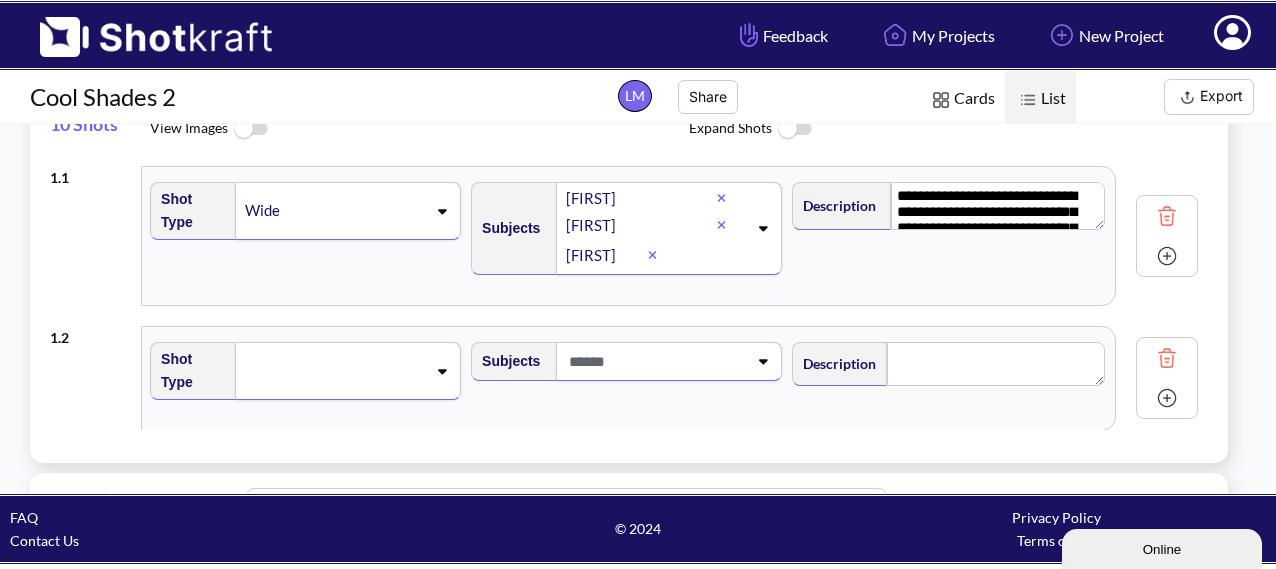 scroll, scrollTop: 187, scrollLeft: 0, axis: vertical 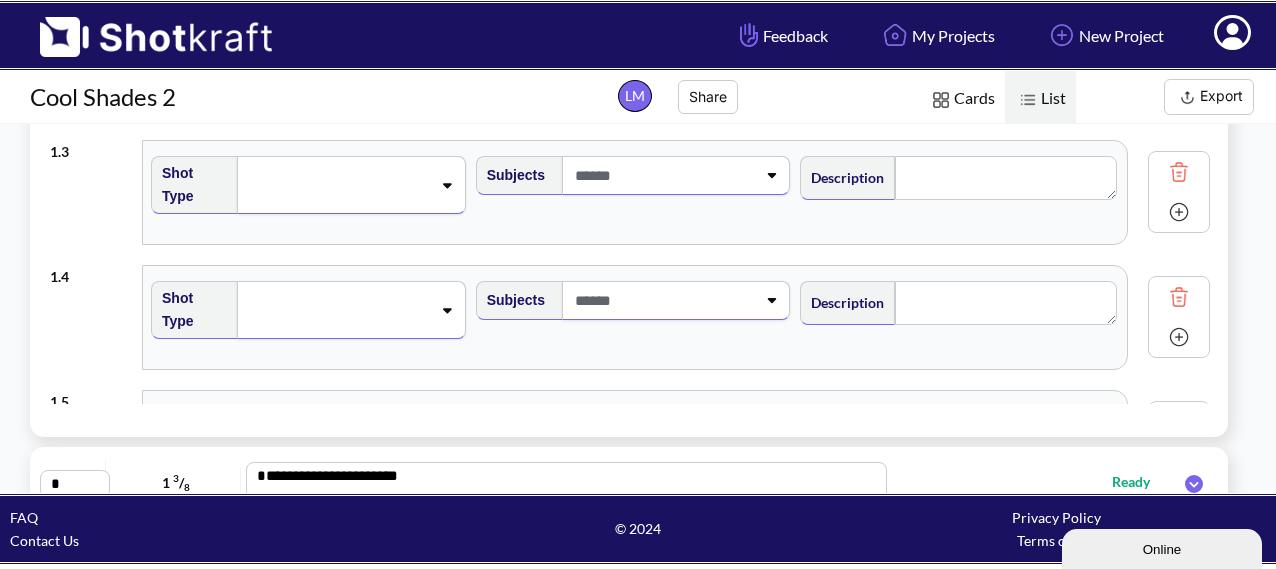 click at bounding box center [1179, 212] 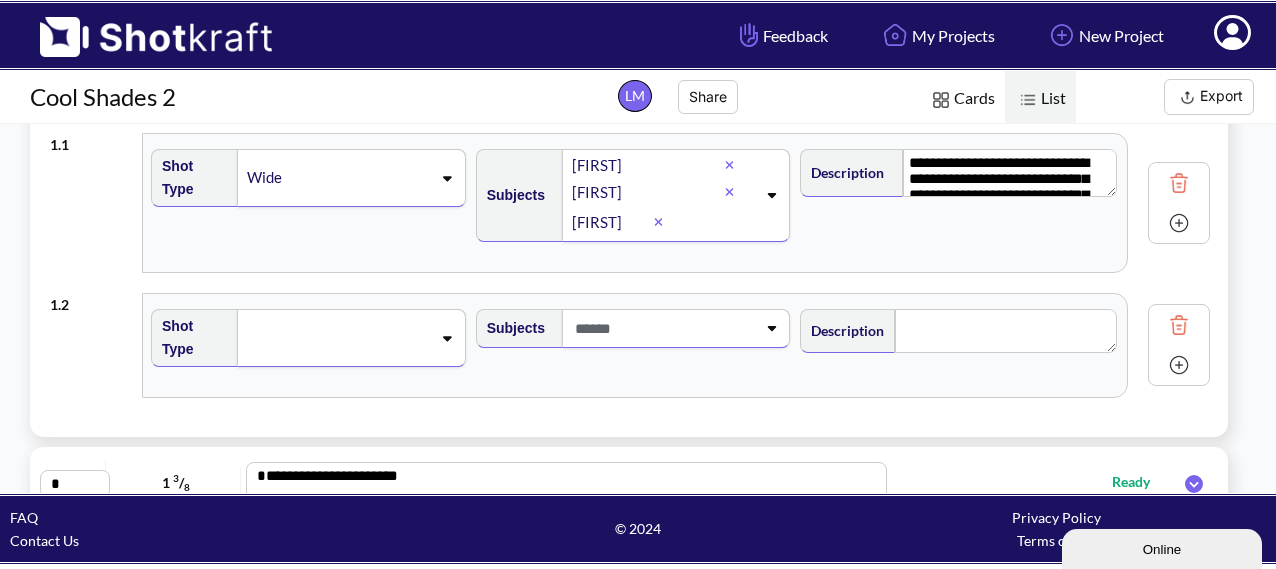 scroll, scrollTop: 0, scrollLeft: 0, axis: both 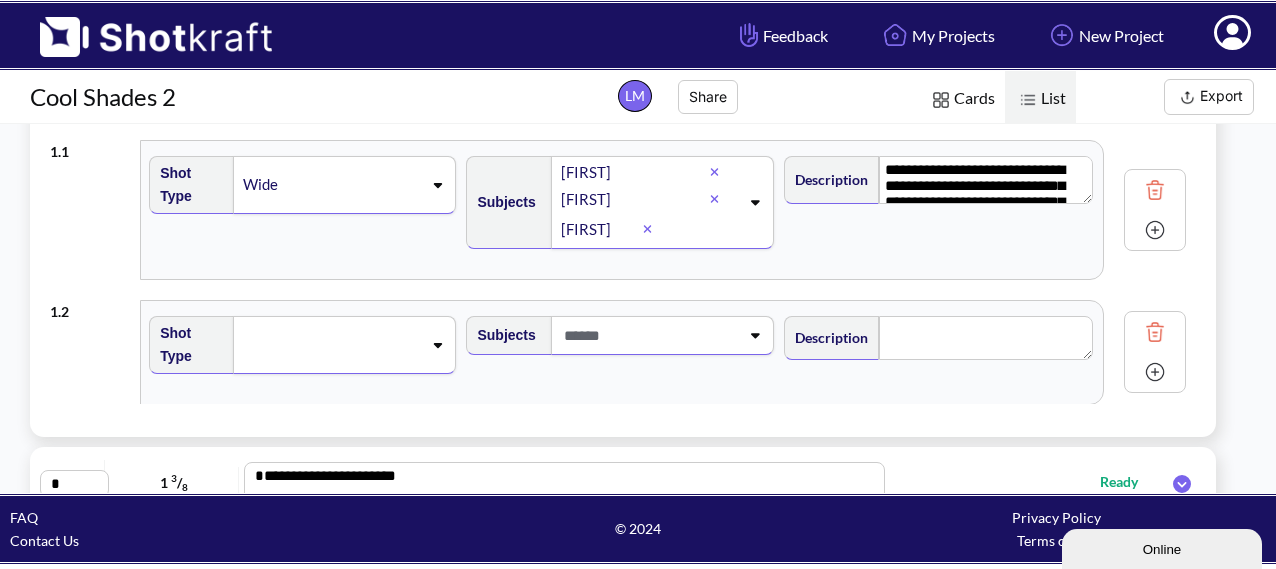 click on "Cards" at bounding box center (961, 99) 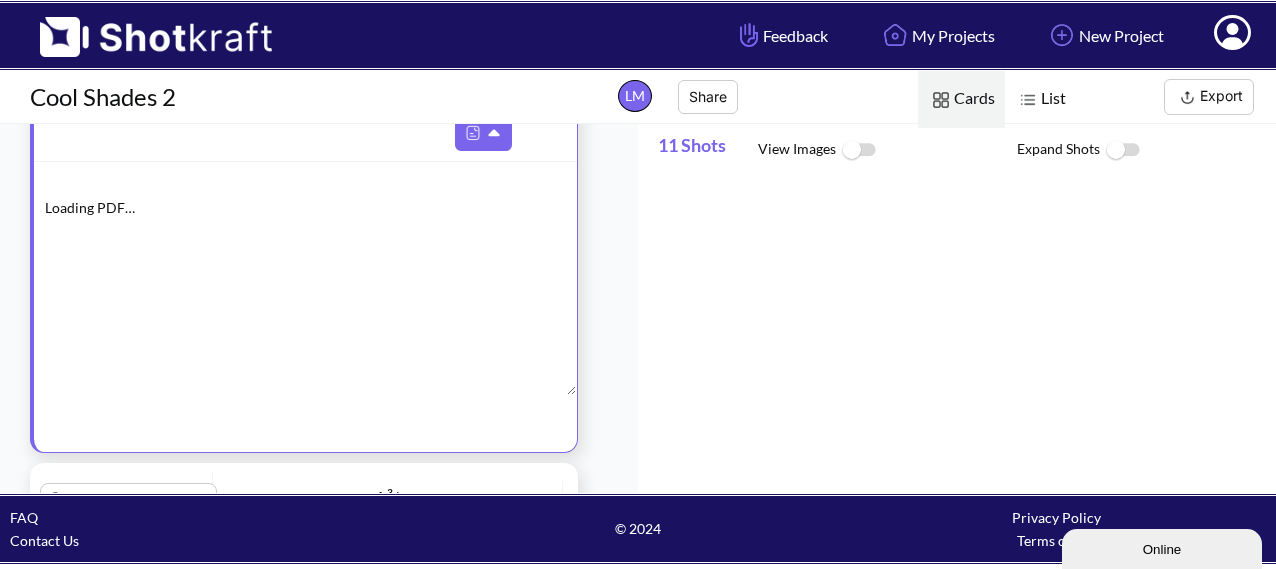 scroll, scrollTop: 118, scrollLeft: 0, axis: vertical 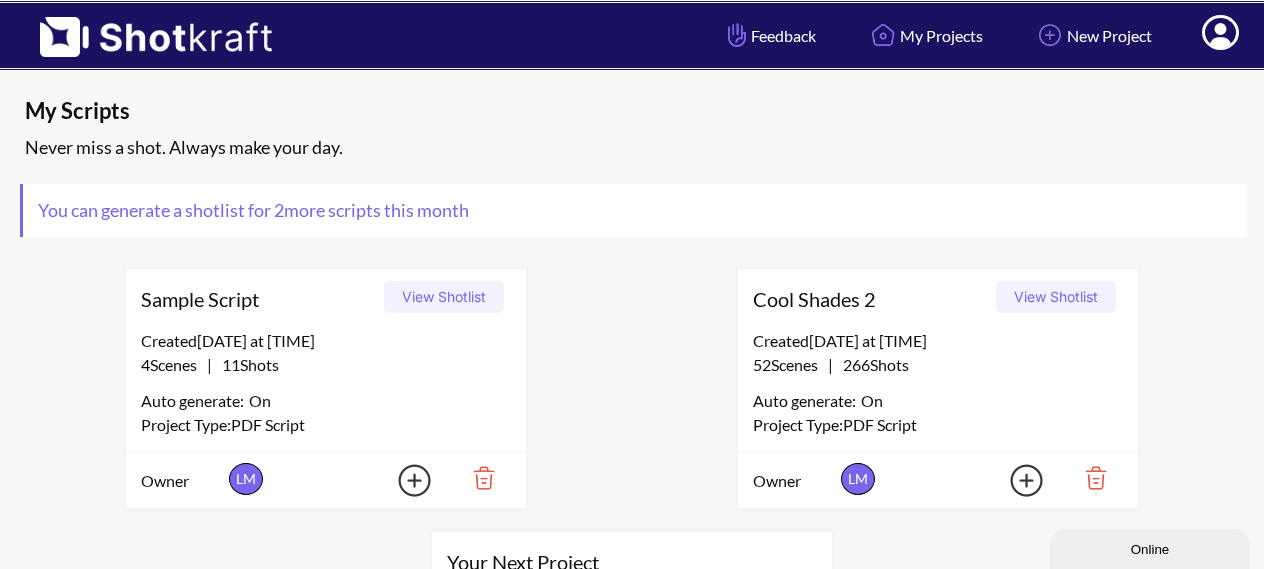 click on "View Shotlist" at bounding box center [1056, 297] 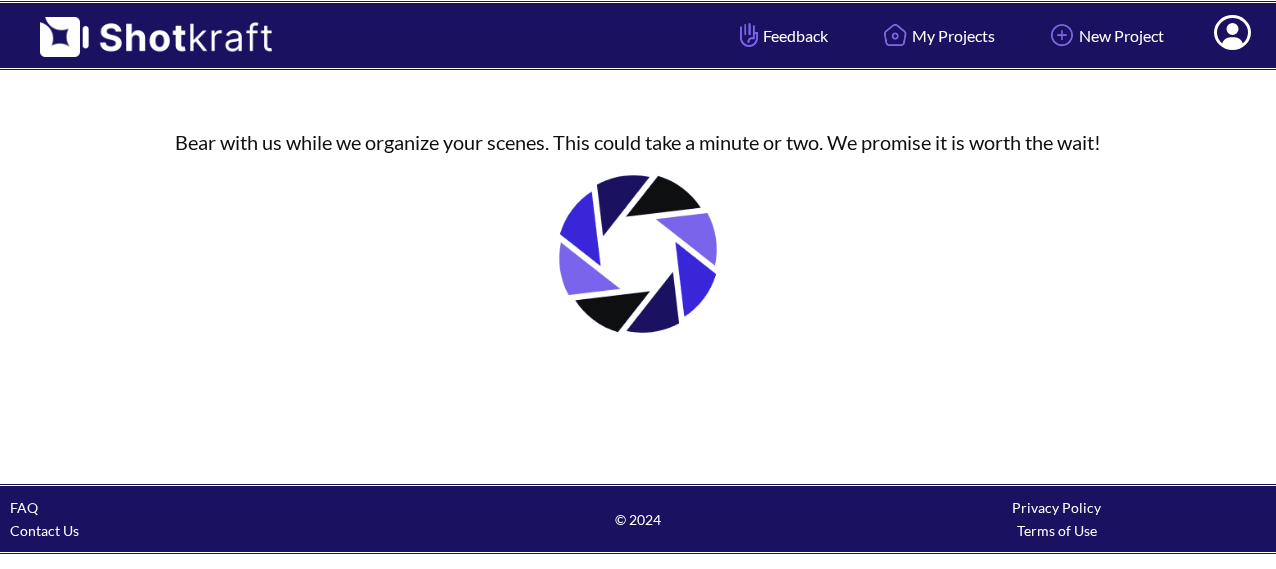 scroll, scrollTop: 0, scrollLeft: 0, axis: both 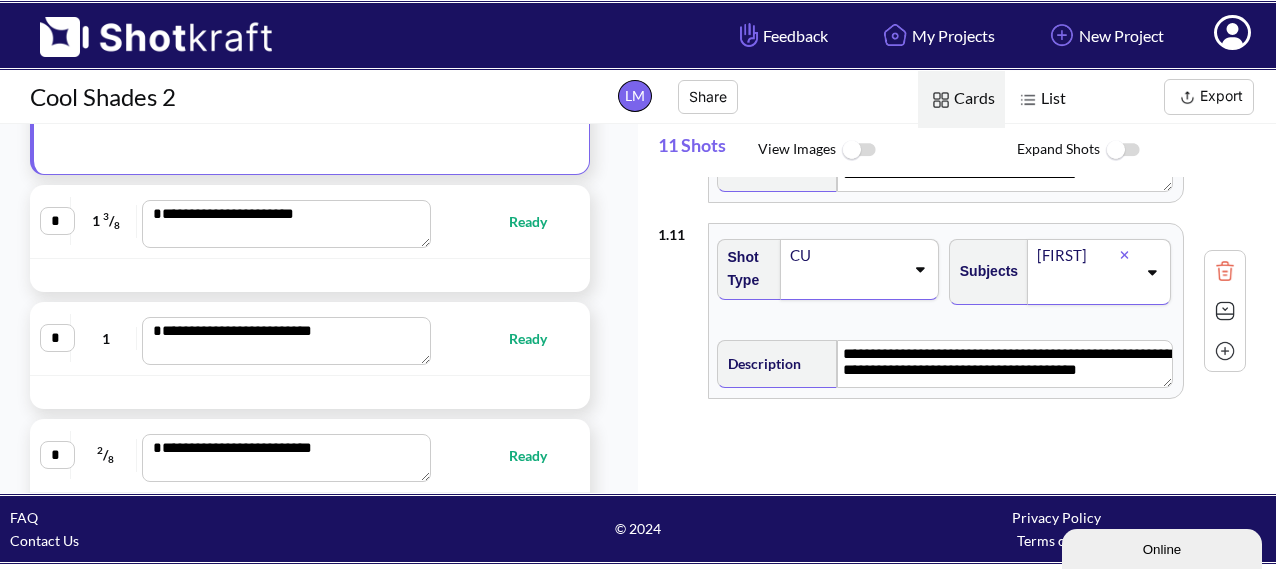 click on "**********" at bounding box center (310, 221) 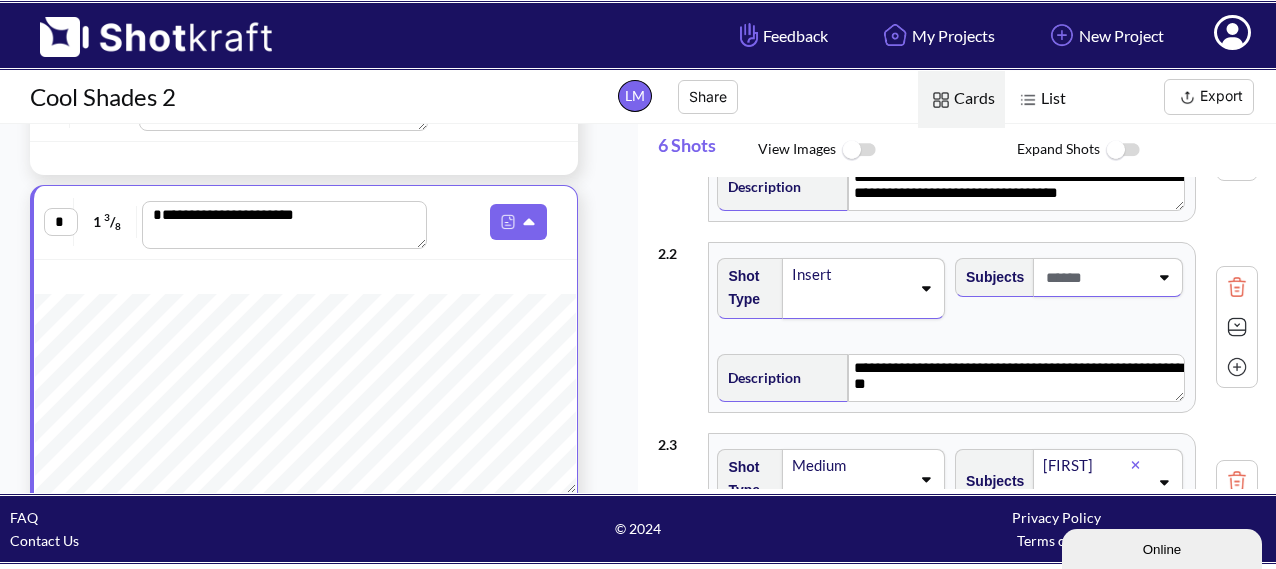 scroll, scrollTop: 0, scrollLeft: 0, axis: both 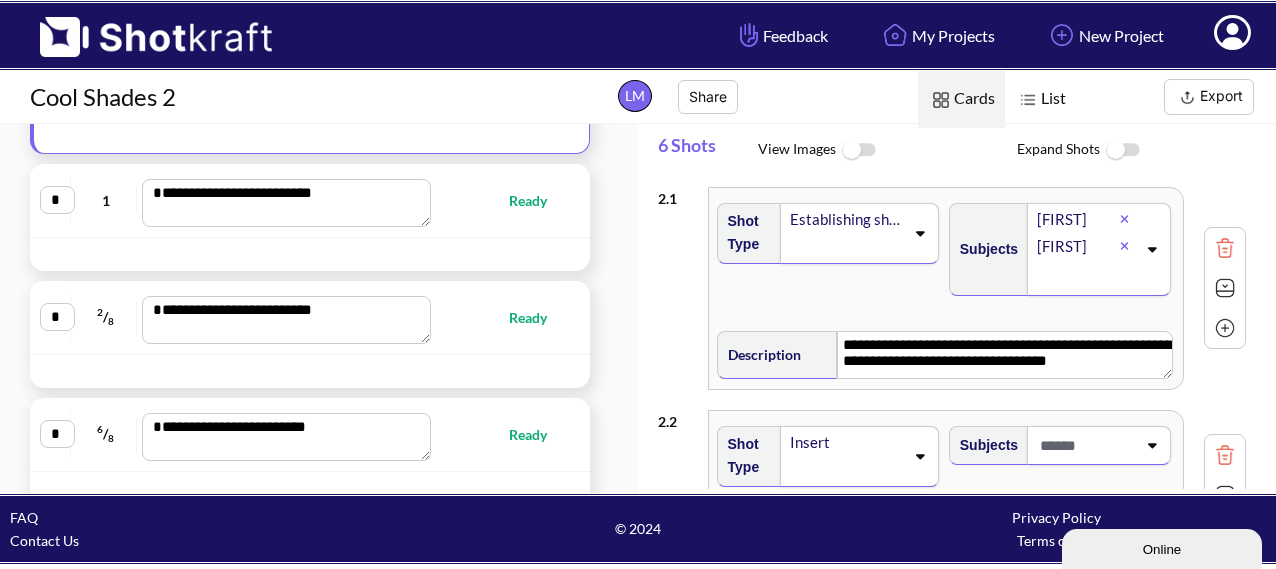 click on "Ready" at bounding box center (503, 200) 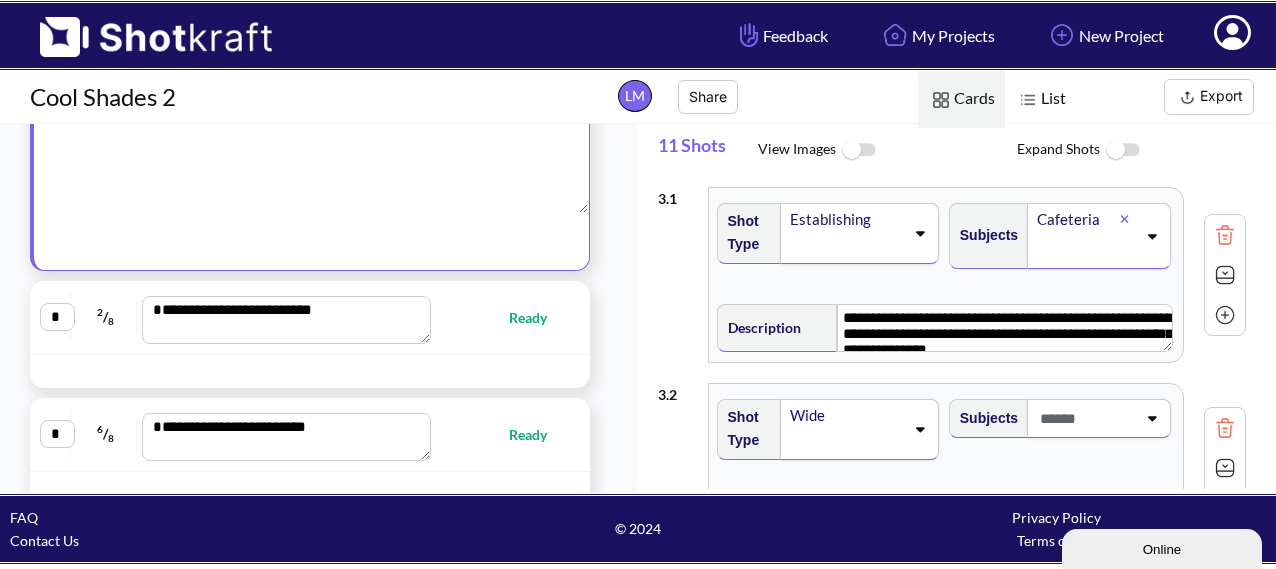 scroll, scrollTop: 261, scrollLeft: 0, axis: vertical 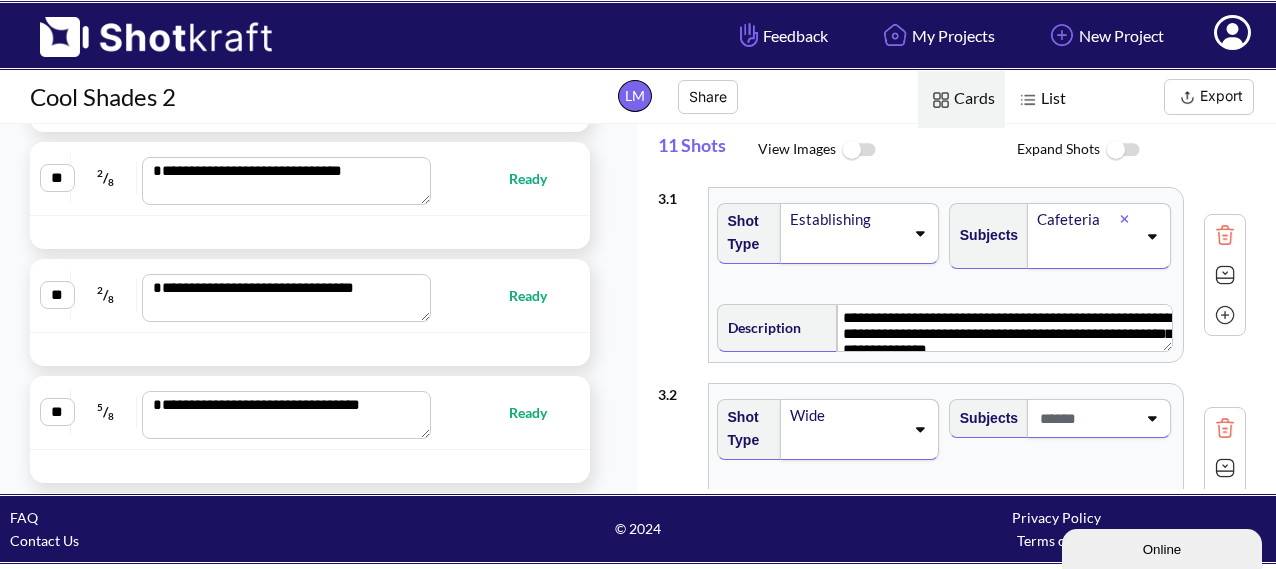 click on "Ready" at bounding box center [503, 295] 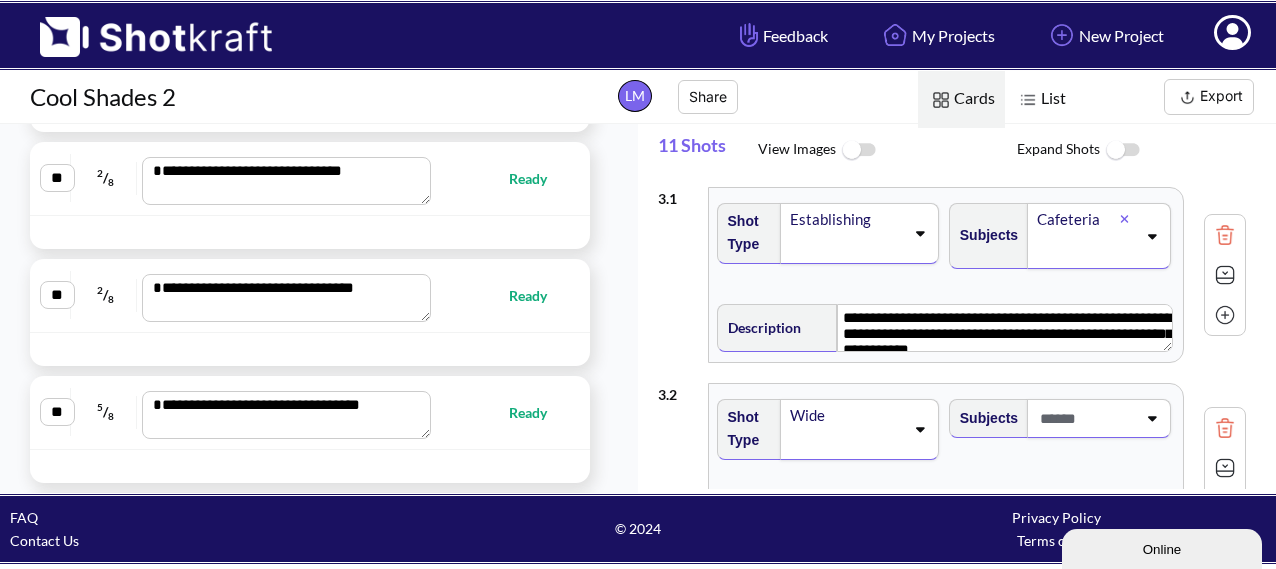 scroll, scrollTop: 1217, scrollLeft: 0, axis: vertical 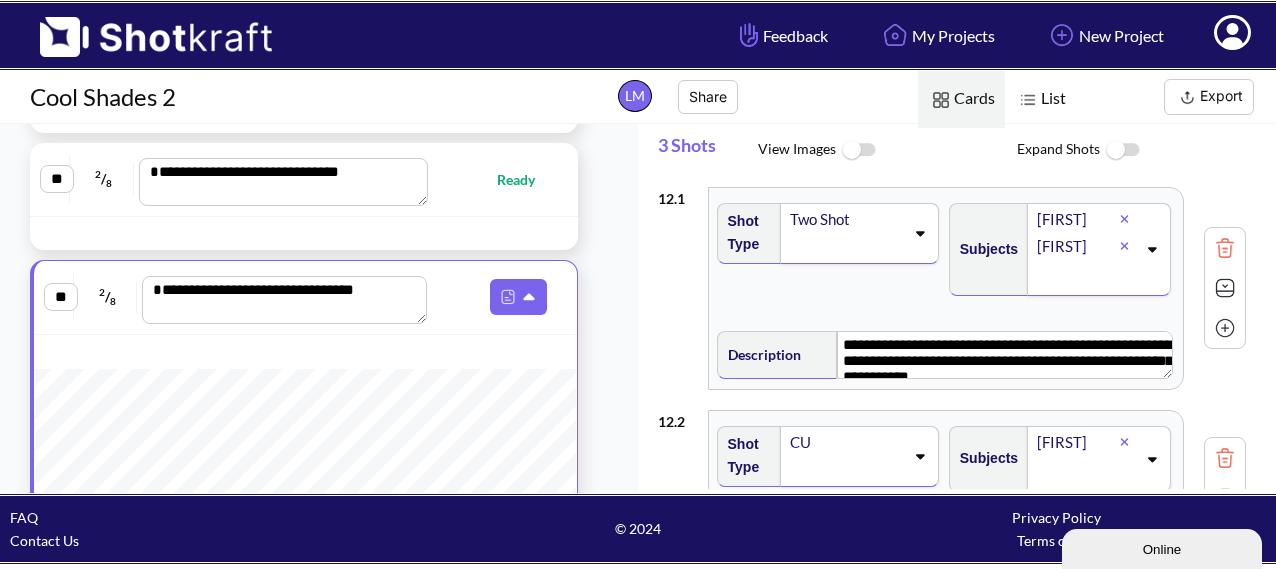 click at bounding box center (858, 150) 